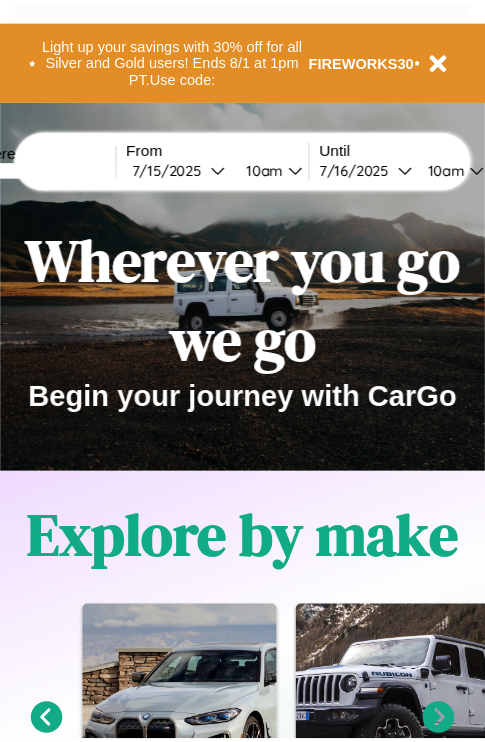 scroll, scrollTop: 0, scrollLeft: 0, axis: both 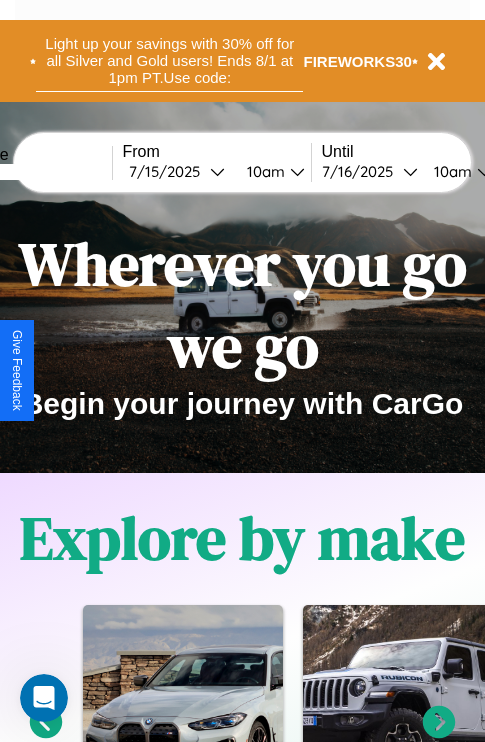 click on "Light up your savings with 30% off for all Silver and Gold users! Ends 8/1 at 1pm PT.  Use code:" at bounding box center [169, 61] 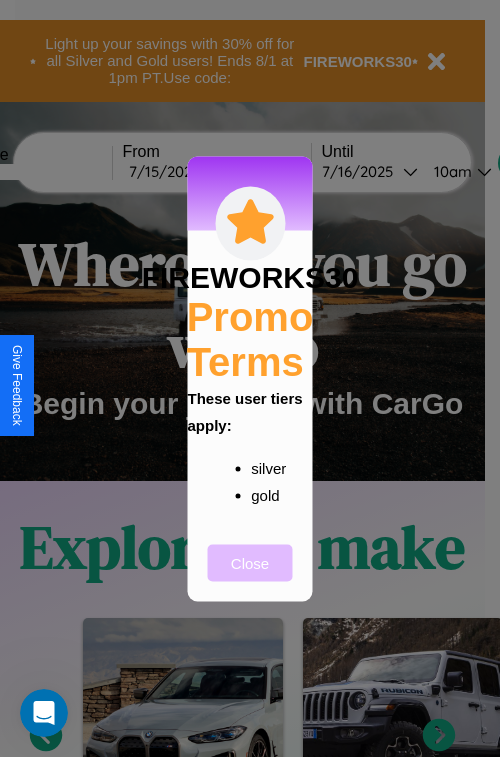 click on "Close" at bounding box center (250, 562) 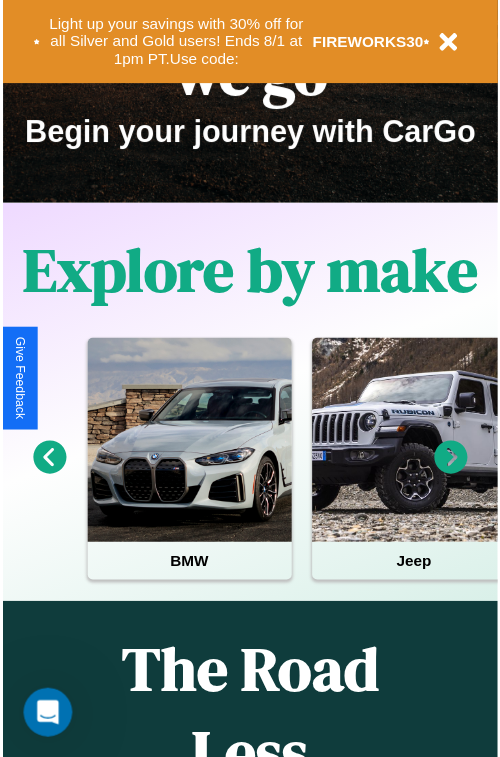 scroll, scrollTop: 0, scrollLeft: 0, axis: both 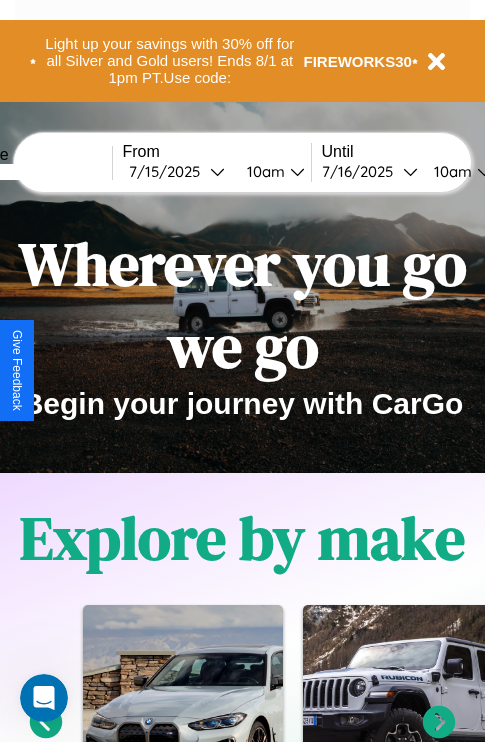 click at bounding box center (37, 172) 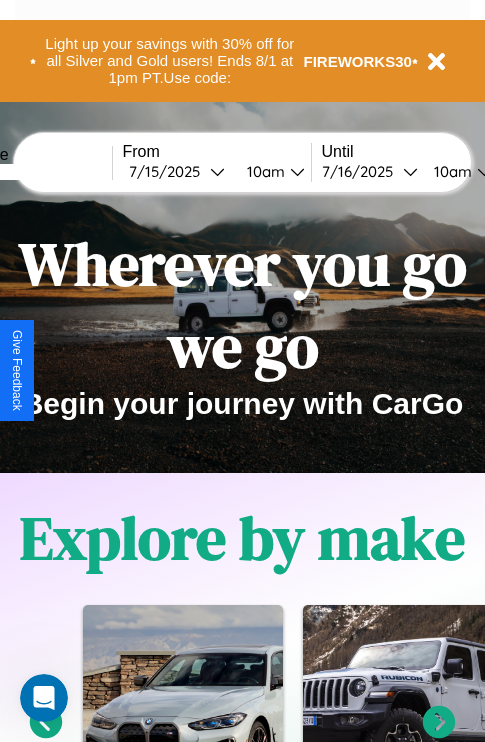 type on "******" 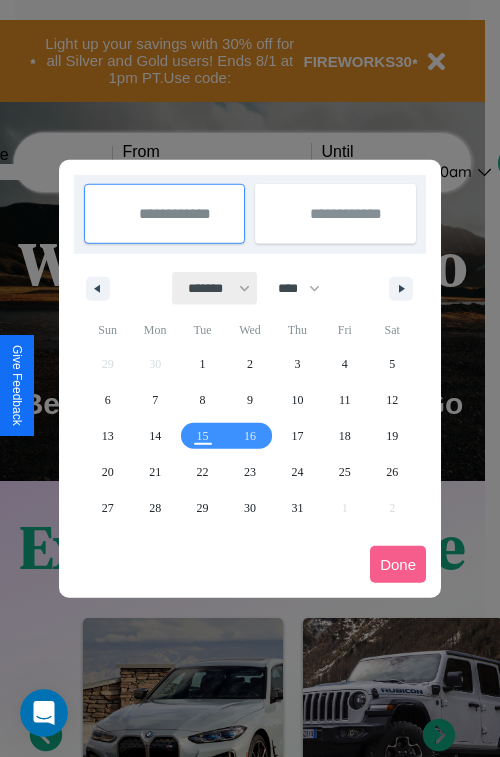 click on "******* ******** ***** ***** *** **** **** ****** ********* ******* ******** ********" at bounding box center [215, 288] 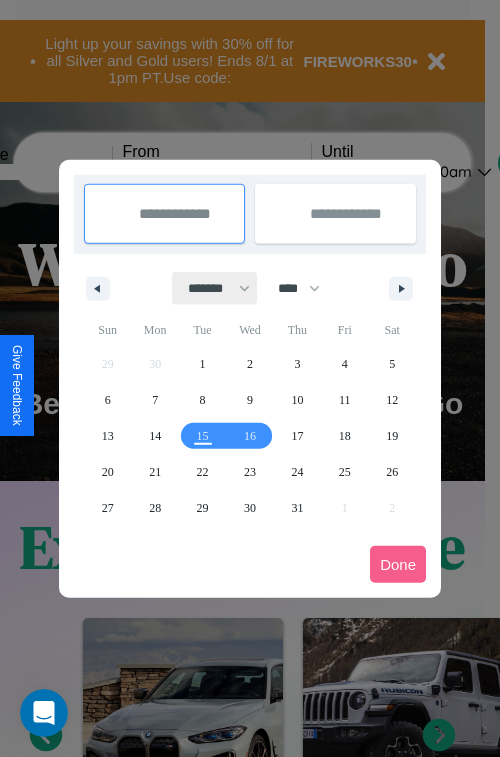 select on "*" 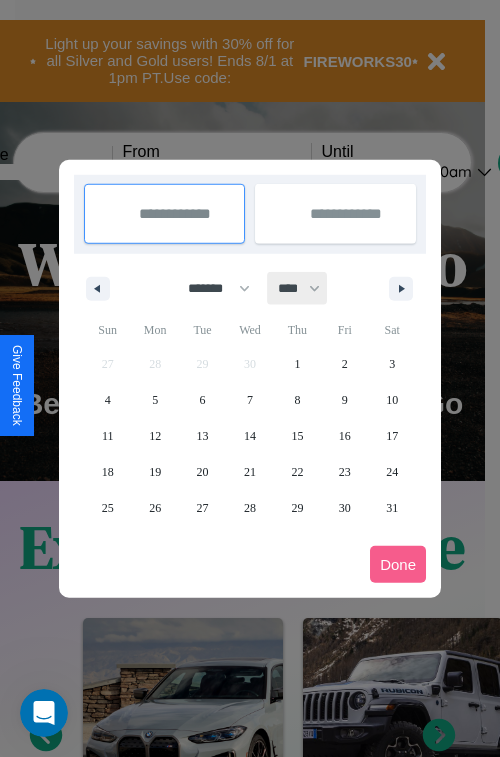 click on "**** **** **** **** **** **** **** **** **** **** **** **** **** **** **** **** **** **** **** **** **** **** **** **** **** **** **** **** **** **** **** **** **** **** **** **** **** **** **** **** **** **** **** **** **** **** **** **** **** **** **** **** **** **** **** **** **** **** **** **** **** **** **** **** **** **** **** **** **** **** **** **** **** **** **** **** **** **** **** **** **** **** **** **** **** **** **** **** **** **** **** **** **** **** **** **** **** **** **** **** **** **** **** **** **** **** **** **** **** **** **** **** **** **** **** **** **** **** **** **** ****" at bounding box center [298, 288] 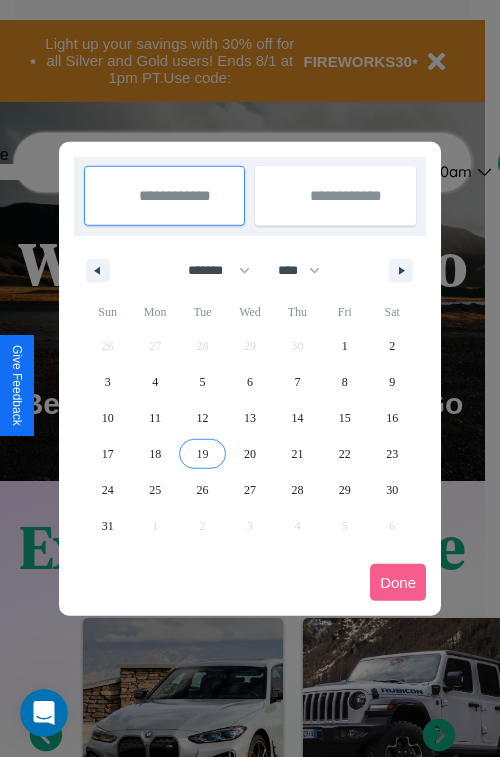 click on "19" at bounding box center (203, 454) 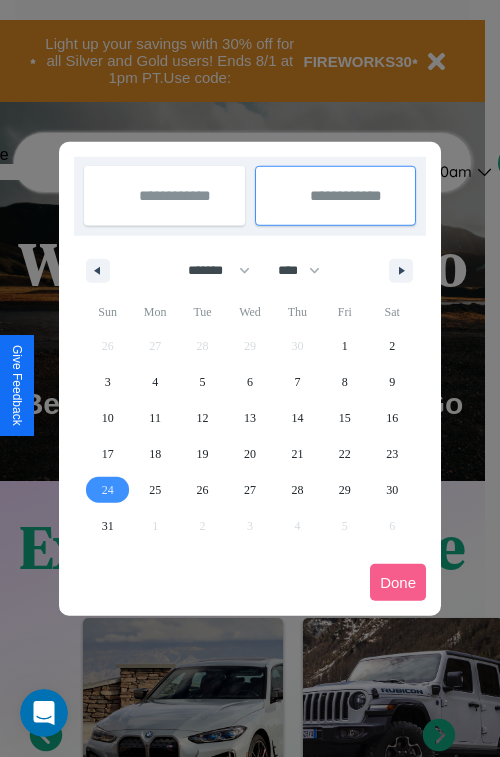 click on "24" at bounding box center [108, 490] 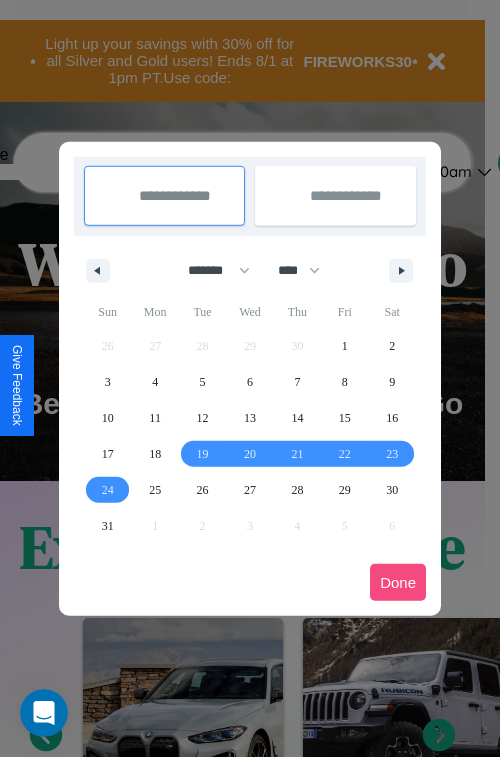 click on "Done" at bounding box center [398, 582] 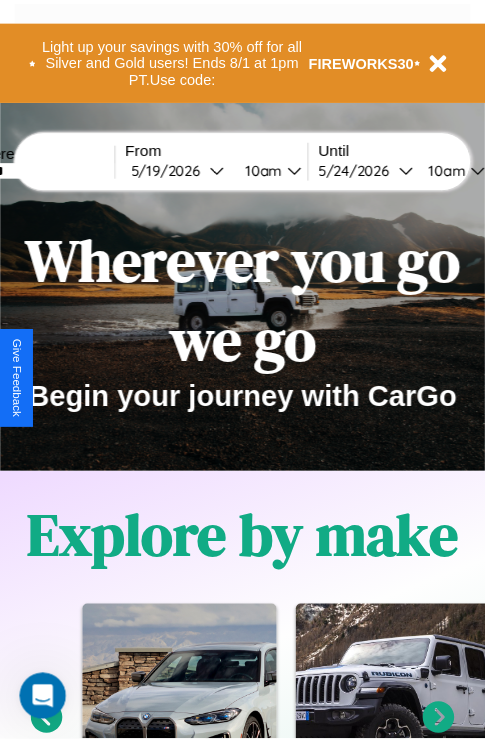 scroll, scrollTop: 0, scrollLeft: 75, axis: horizontal 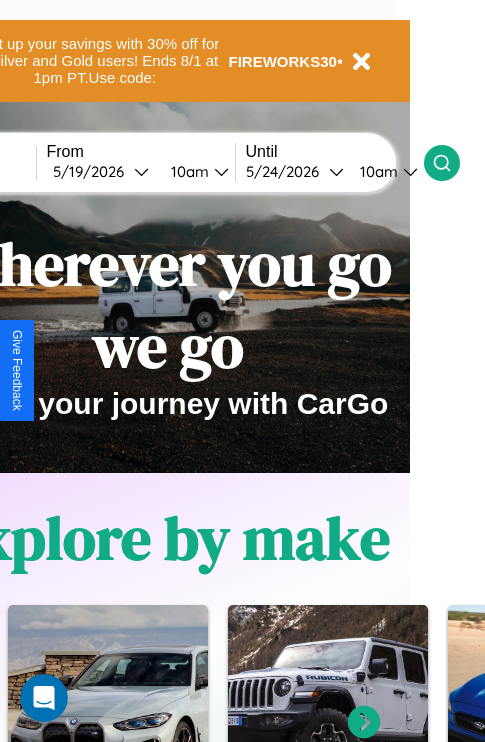 click 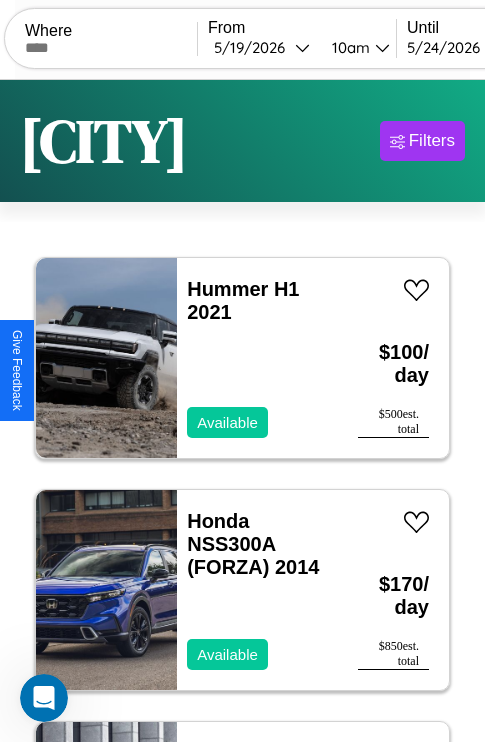 scroll, scrollTop: 66, scrollLeft: 0, axis: vertical 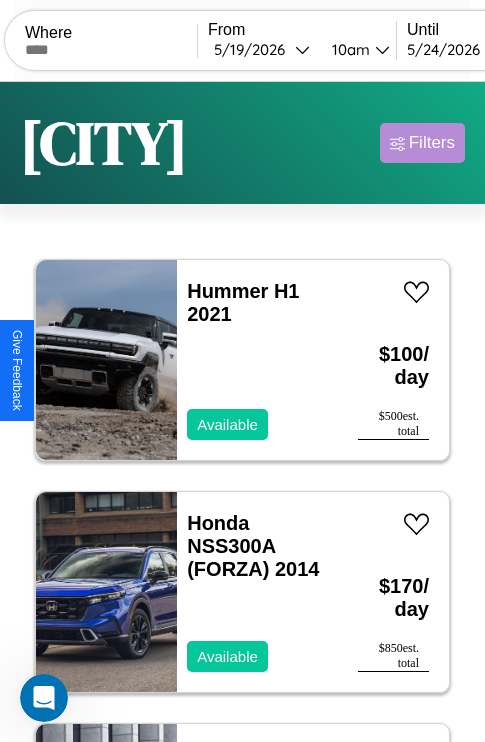 click on "Filters" at bounding box center [432, 143] 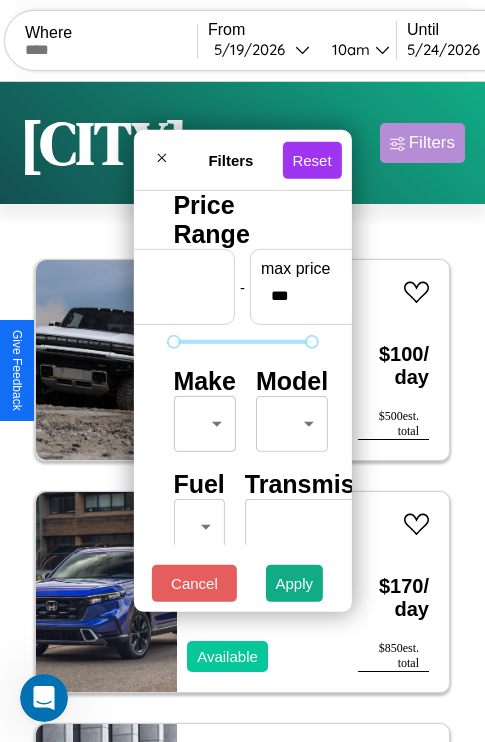 scroll, scrollTop: 59, scrollLeft: 0, axis: vertical 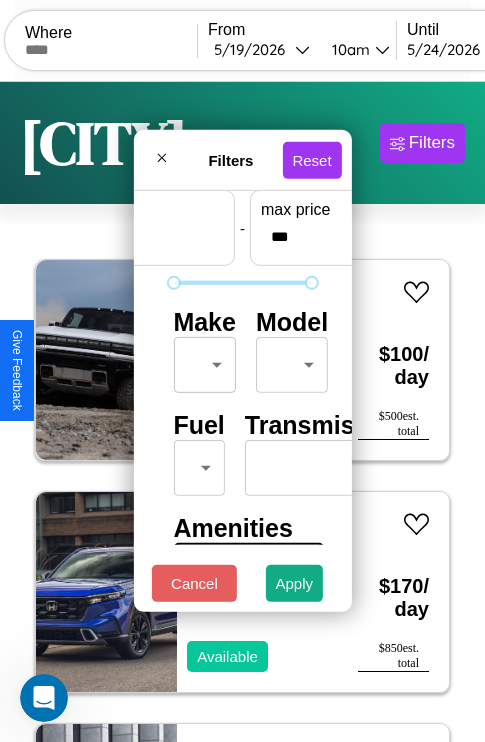 click on "CarGo Where From 5 / 19 / 2026 10am Until 5 / 24 / 2026 10am Become a Host Login Sign Up Boston Filters 150  cars in this area These cars can be picked up in this city. Hummer   H1   2021 Available $ 100  / day $ 500  est. total Honda   NSS300A (FORZA)   2014 Available $ 170  / day $ 850  est. total Volvo   NR64   2021 Available $ 200  / day $ 1000  est. total Hummer   H3   2016 Available $ 190  / day $ 950  est. total Volvo   780 Series   2018 Available $ 180  / day $ 900  est. total Volkswagen   Jetta   2021 Available $ 80  / day $ 400  est. total BMW   135i   2018 Available $ 50  / day $ 250  est. total Volvo   NR64   2022 Available $ 80  / day $ 400  est. total Mazda   RX-8   2021 Available $ 170  / day $ 850  est. total Jaguar   Vanden Plas   2014 Available $ 120  / day $ 600  est. total Acura   Integra   2017 Available $ 40  / day $ 200  est. total Volkswagen   KOMBI   2024 Available $ 170  / day $ 850  est. total Volkswagen   Golf R   2016 Available $ 60  / day $ 300  est. total Kia   K5   2021 $ 100 $" at bounding box center [242, 412] 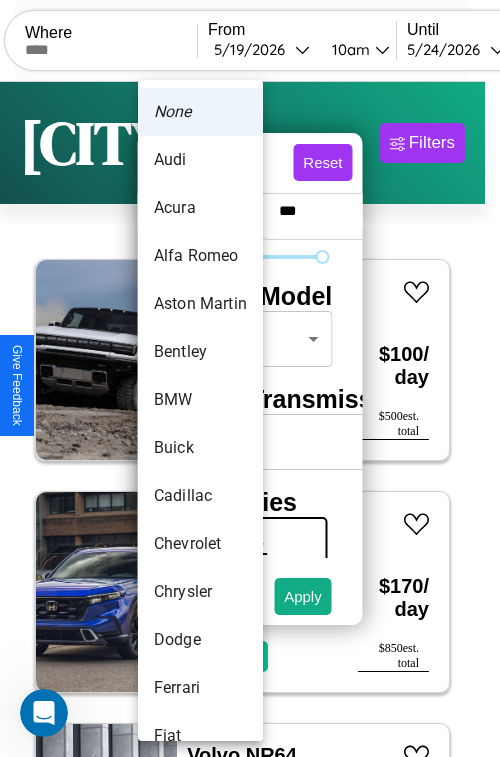 click on "BMW" at bounding box center (200, 400) 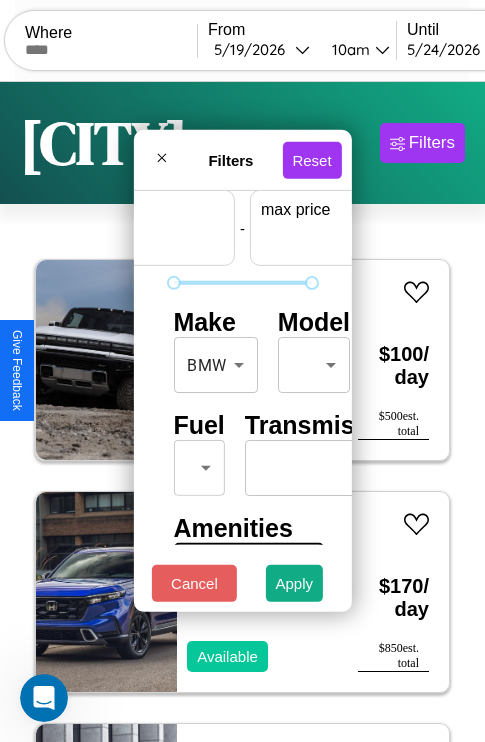 scroll, scrollTop: 59, scrollLeft: 124, axis: both 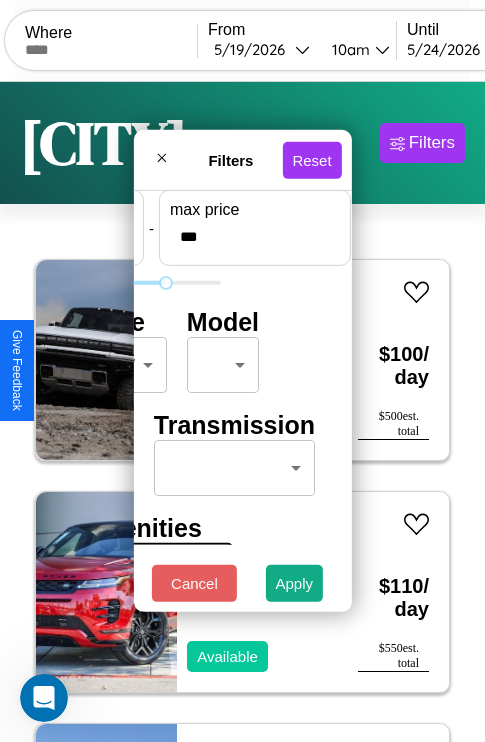 type on "***" 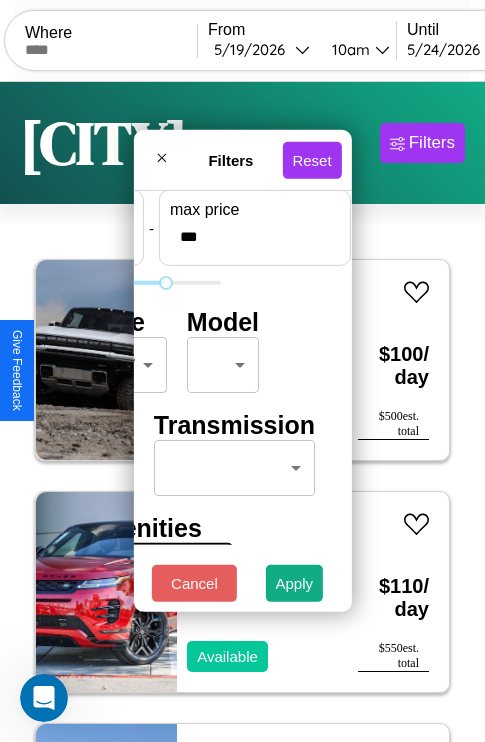 scroll, scrollTop: 59, scrollLeft: 0, axis: vertical 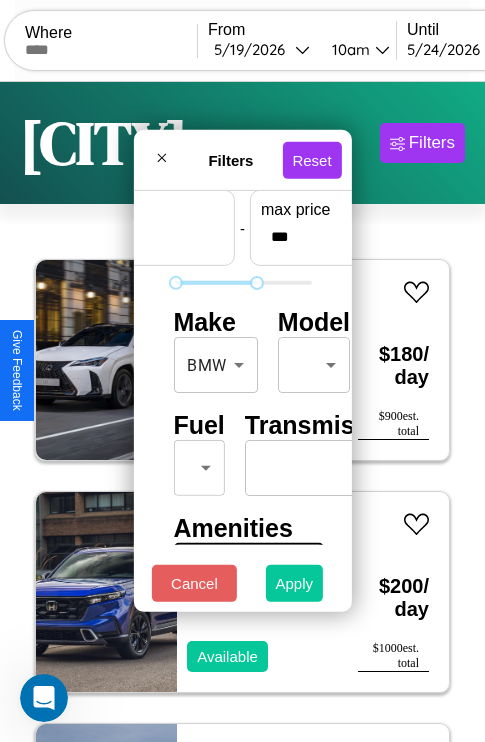 type on "*" 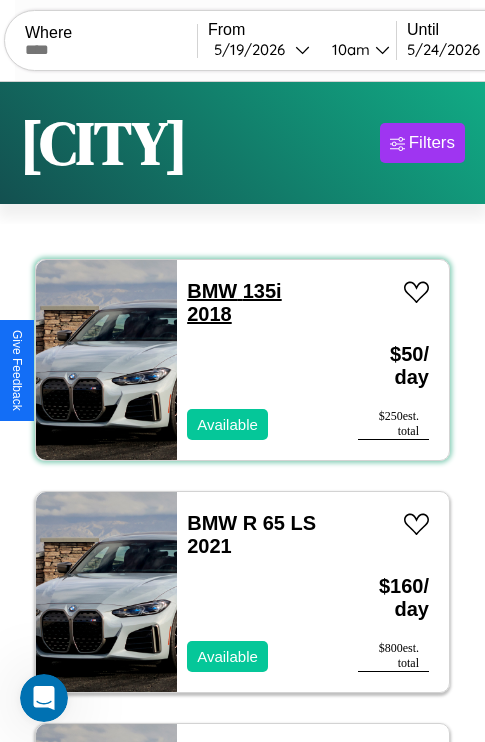 click on "BMW   135i   2018" at bounding box center (234, 302) 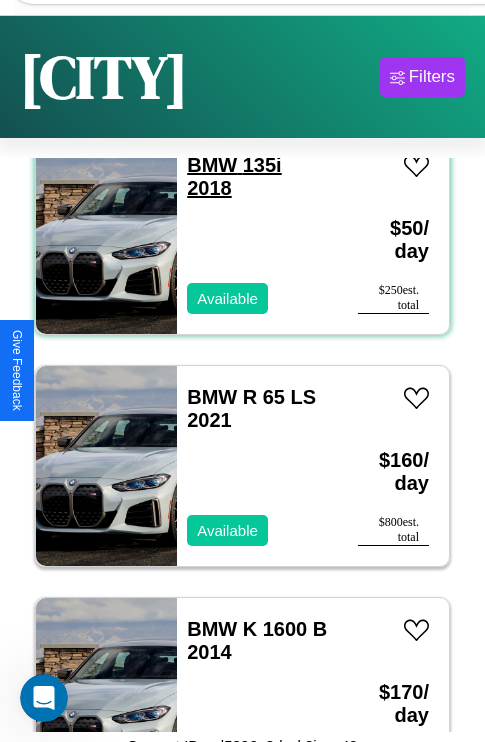scroll, scrollTop: 95, scrollLeft: 0, axis: vertical 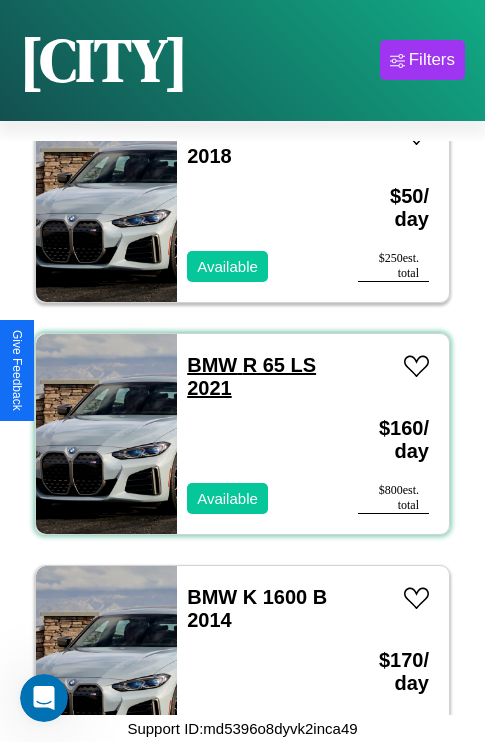 click on "BMW   R 65 LS   2021" at bounding box center [251, 376] 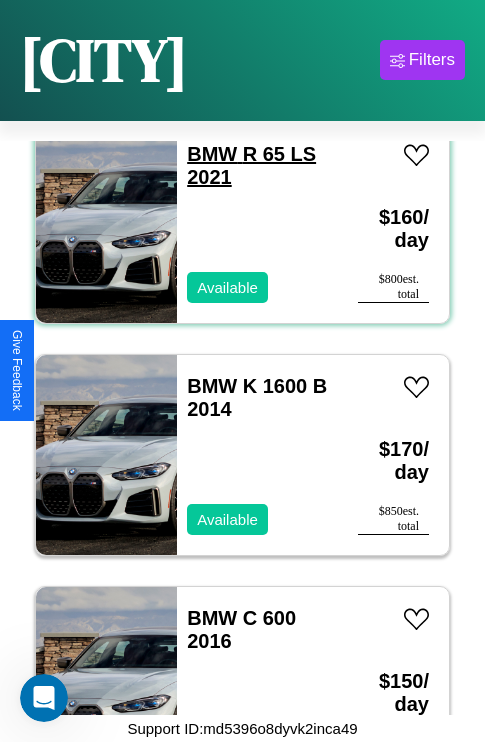 scroll, scrollTop: 307, scrollLeft: 0, axis: vertical 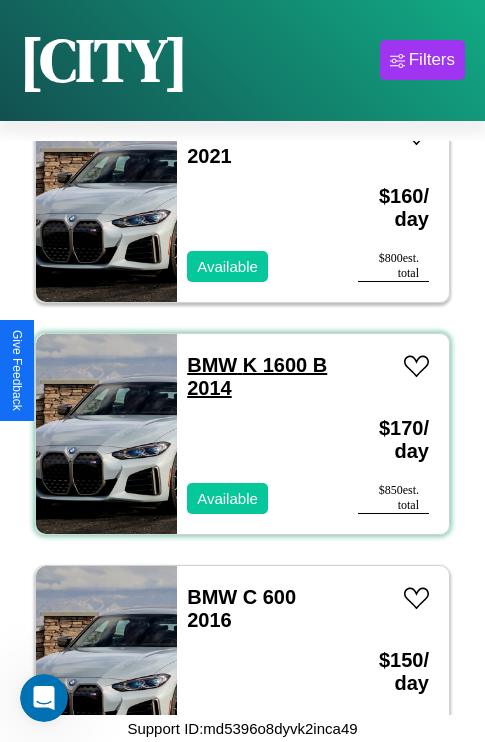 click on "BMW   K 1600 B   2014" at bounding box center [257, 376] 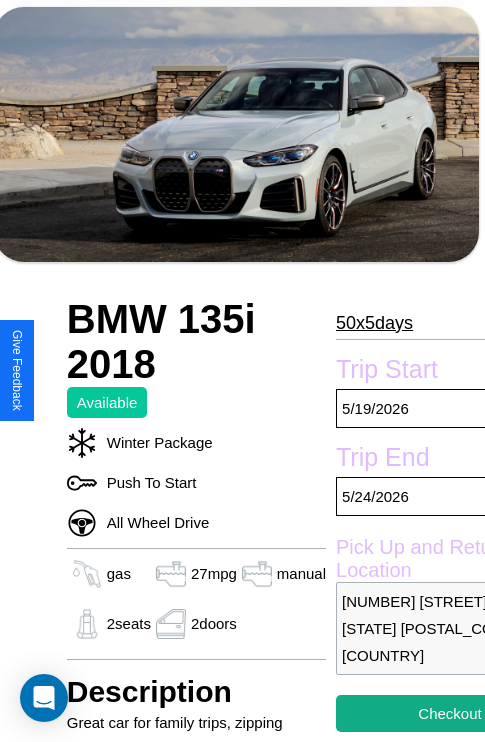 scroll, scrollTop: 628, scrollLeft: 48, axis: both 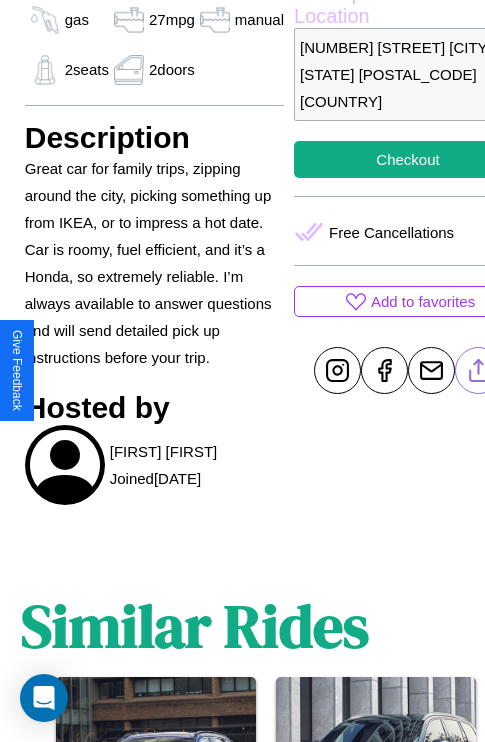 click 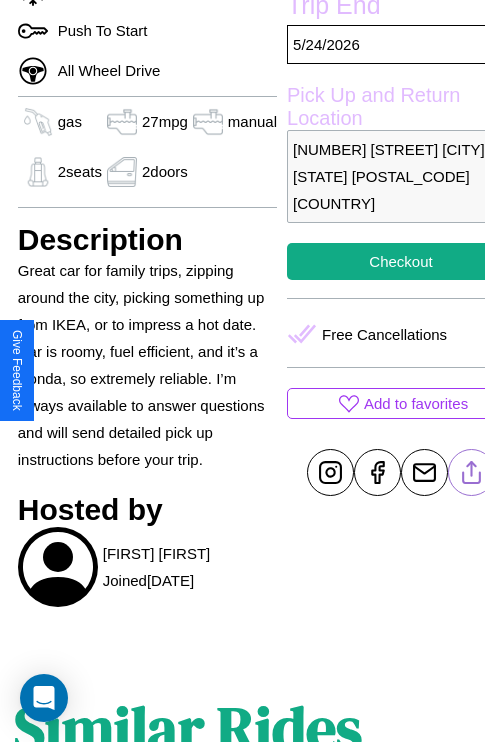 scroll, scrollTop: 332, scrollLeft: 68, axis: both 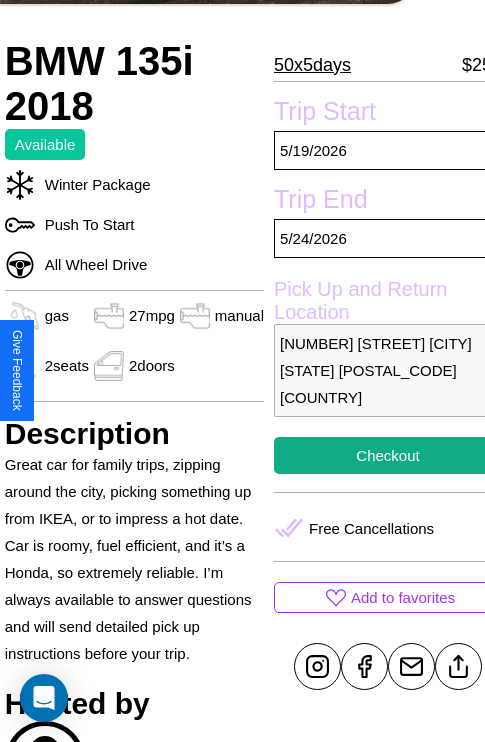 click on "240 Spring Street  Boston Massachusetts 90746 United States" at bounding box center (388, 370) 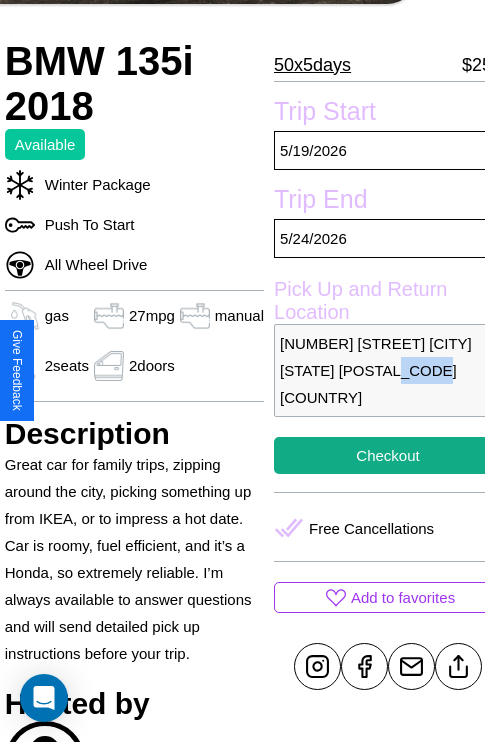 click on "240 Spring Street  Boston Massachusetts 90746 United States" at bounding box center (388, 370) 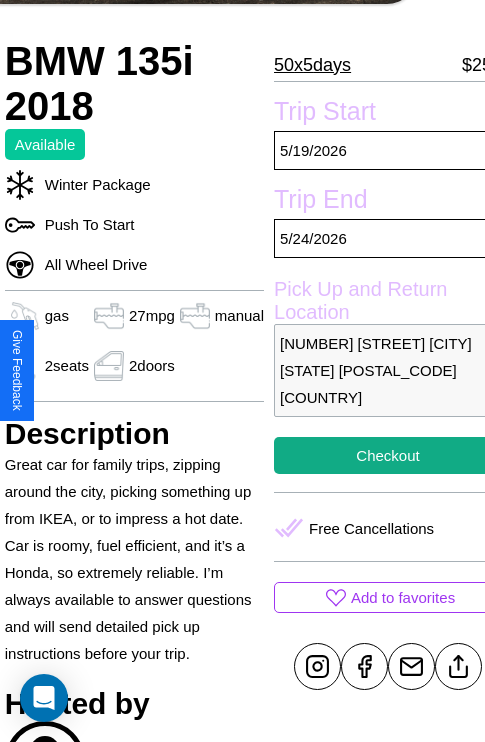 click on "240 Spring Street  Boston Massachusetts 90746 United States" at bounding box center [388, 370] 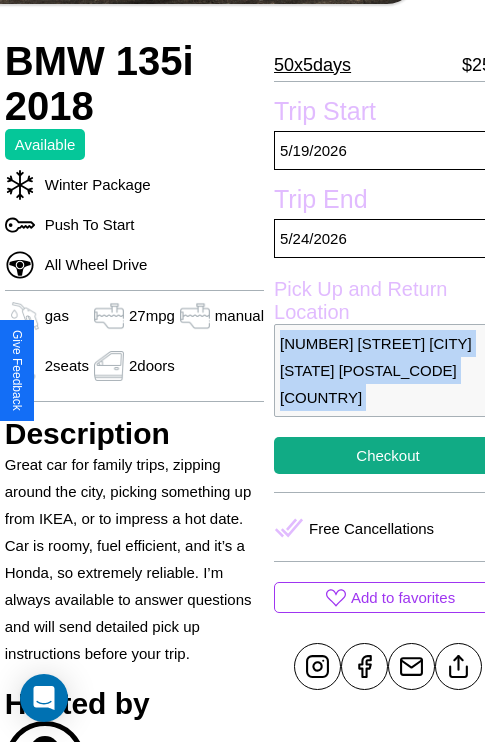 click on "240 Spring Street  Boston Massachusetts 90746 United States" at bounding box center [388, 370] 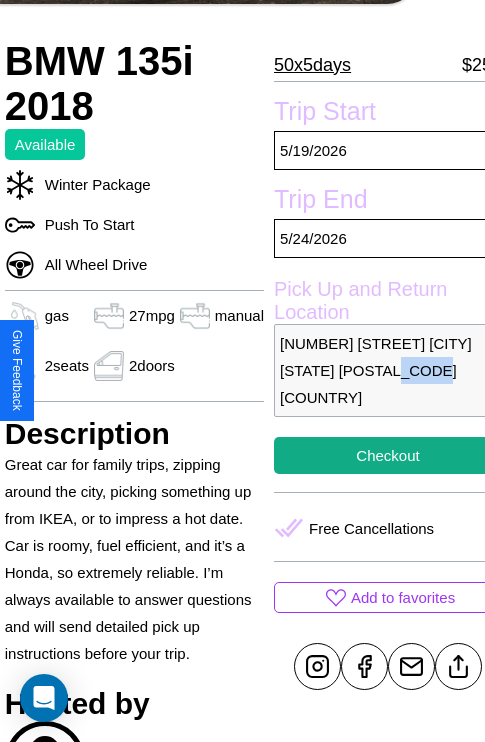 click on "240 Spring Street  Boston Massachusetts 90746 United States" at bounding box center (388, 370) 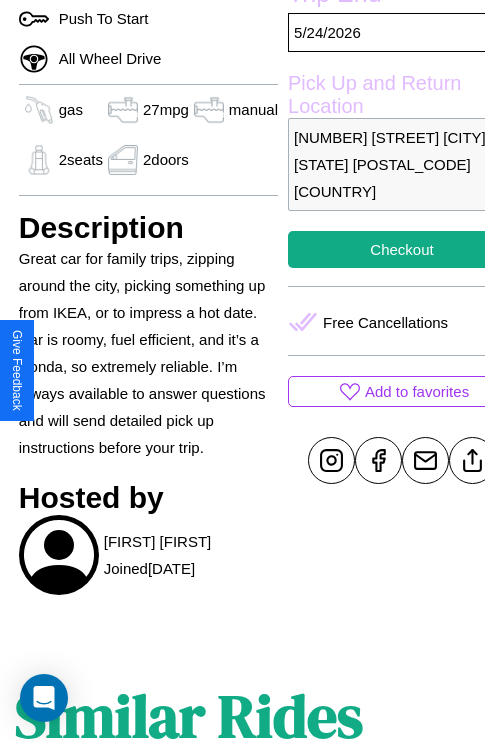 scroll, scrollTop: 894, scrollLeft: 30, axis: both 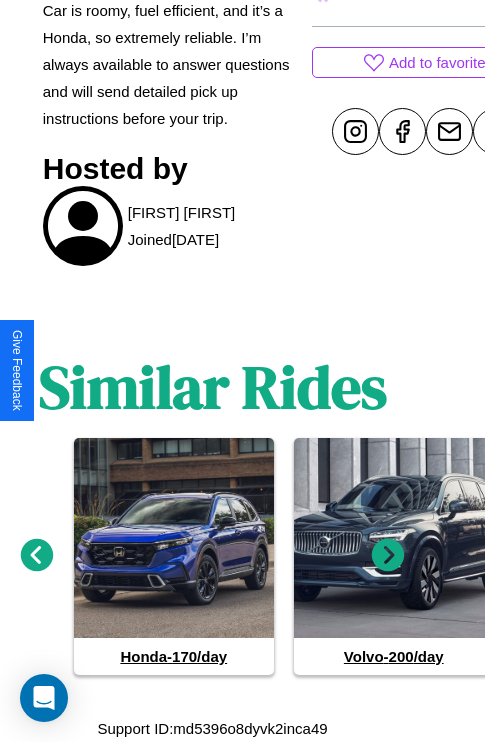 click 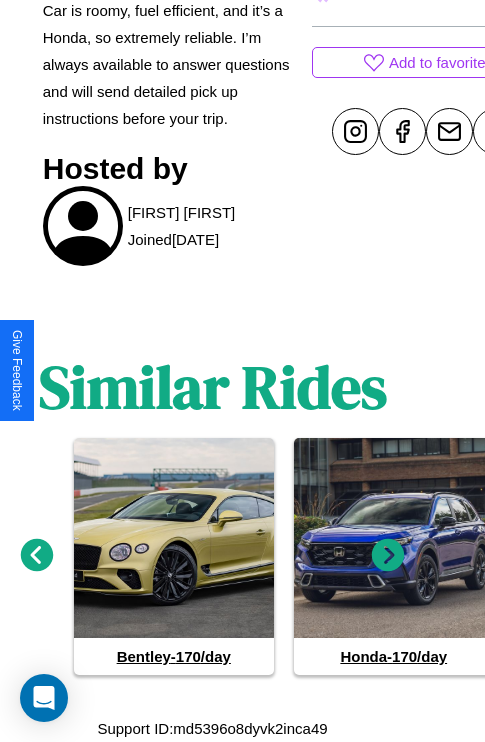 click 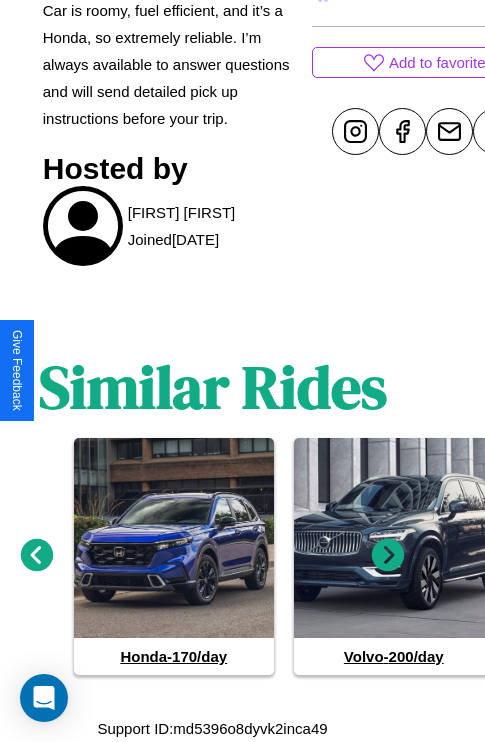 click 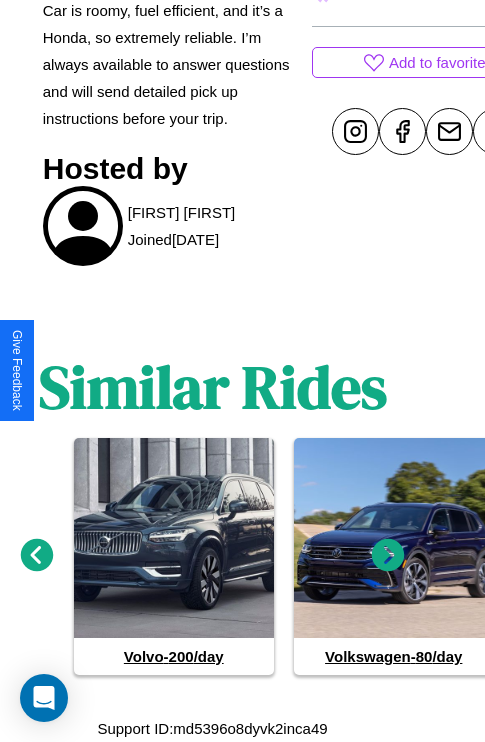 click 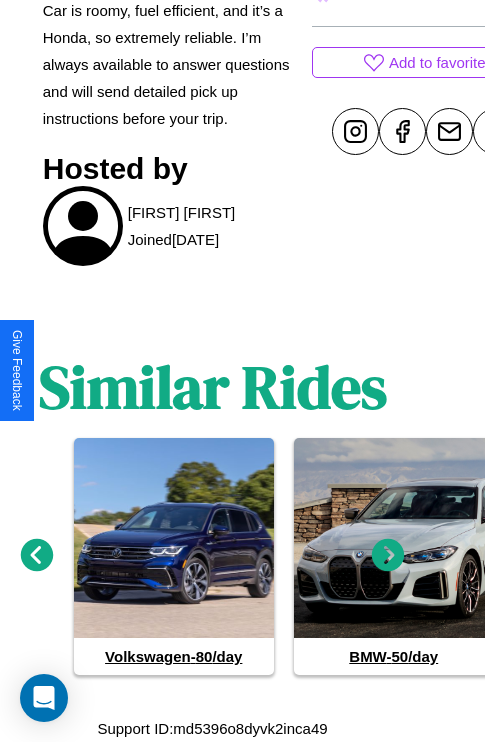 click 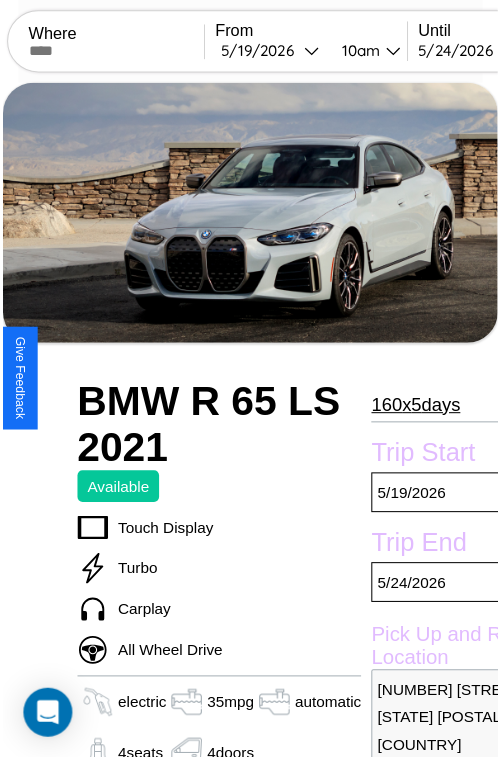 scroll, scrollTop: 112, scrollLeft: 96, axis: both 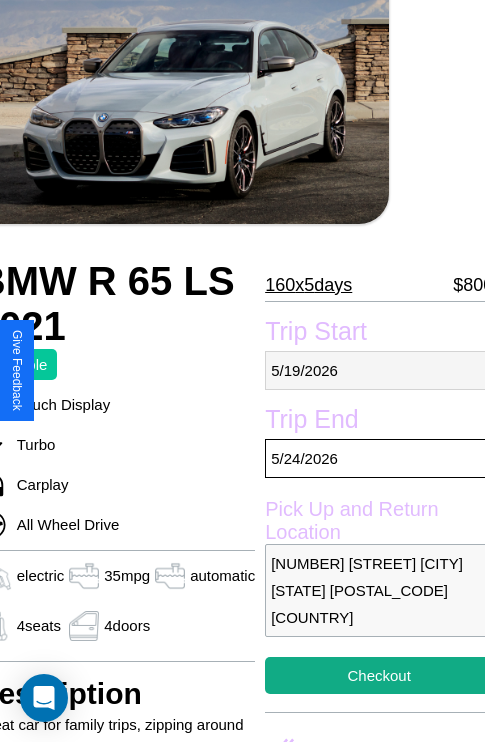 click on "5 / 19 / 2026" at bounding box center (379, 370) 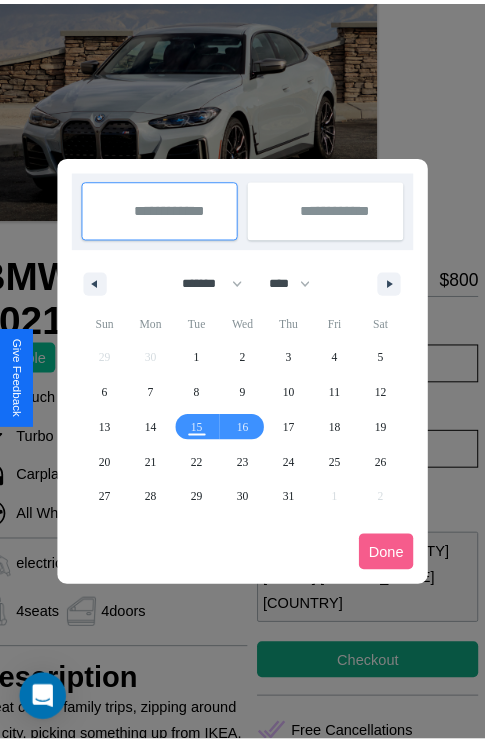 scroll, scrollTop: 0, scrollLeft: 96, axis: horizontal 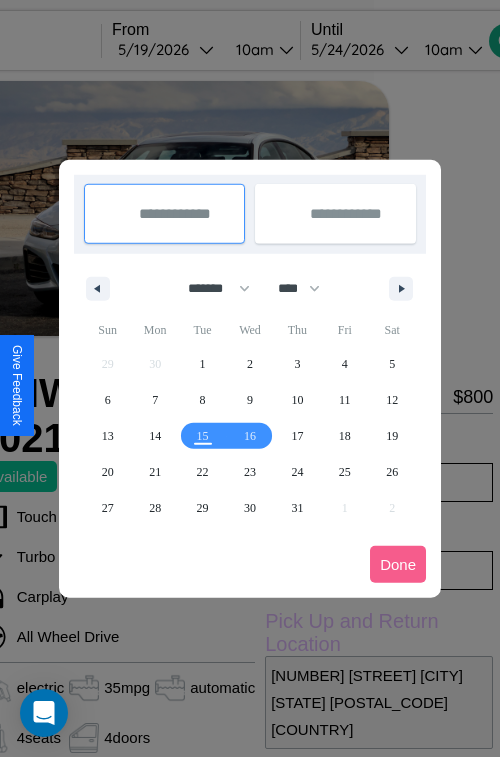 click at bounding box center (250, 378) 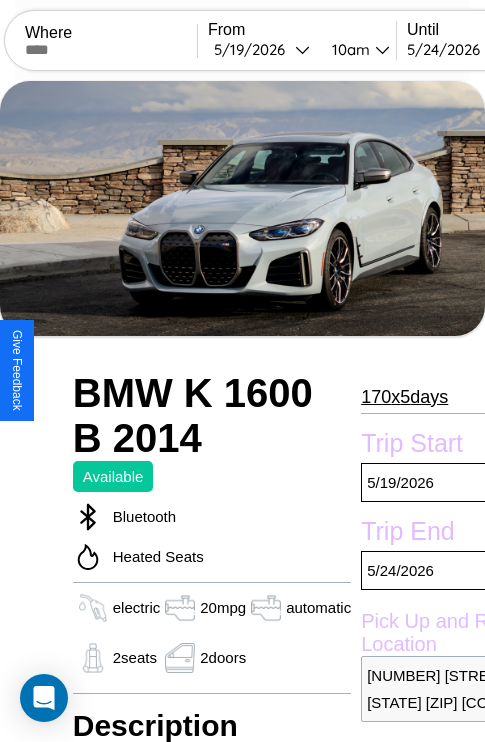 scroll, scrollTop: 26, scrollLeft: 0, axis: vertical 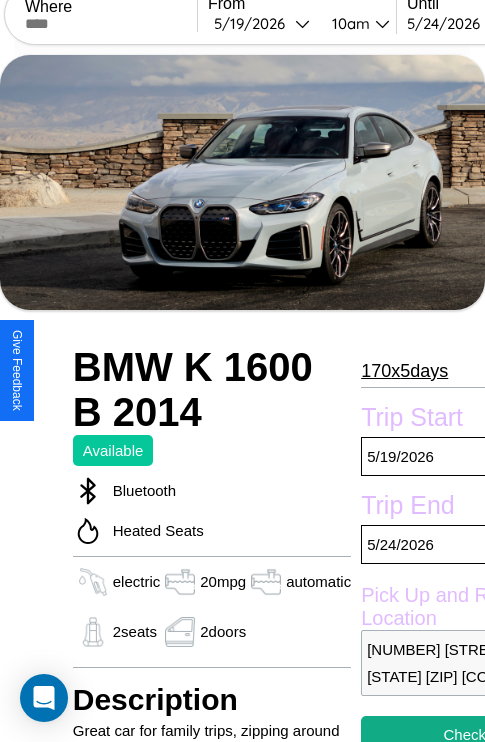 click on "170  x  5  days" at bounding box center [404, 371] 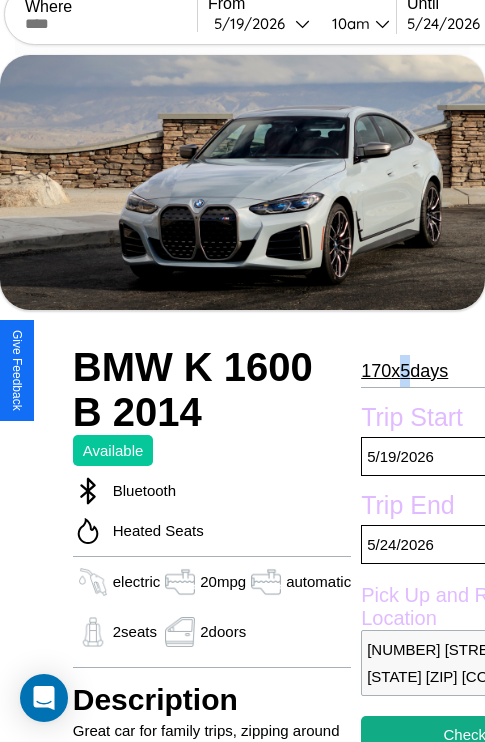 click on "170  x  5  days" at bounding box center (404, 371) 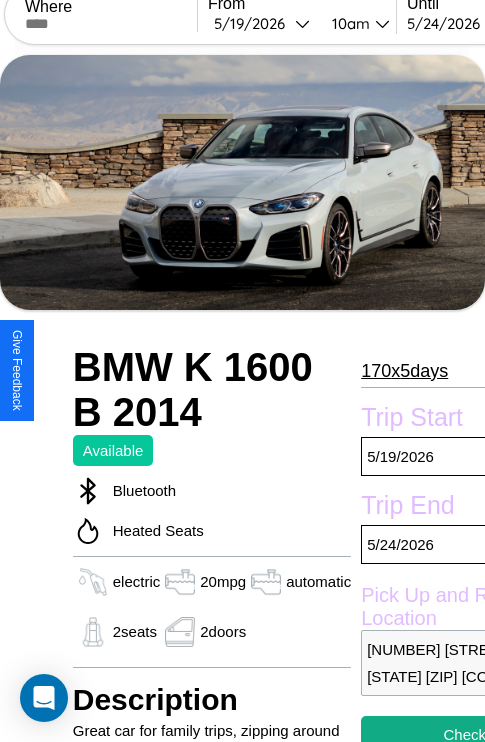 click on "170  x  5  days" at bounding box center (404, 371) 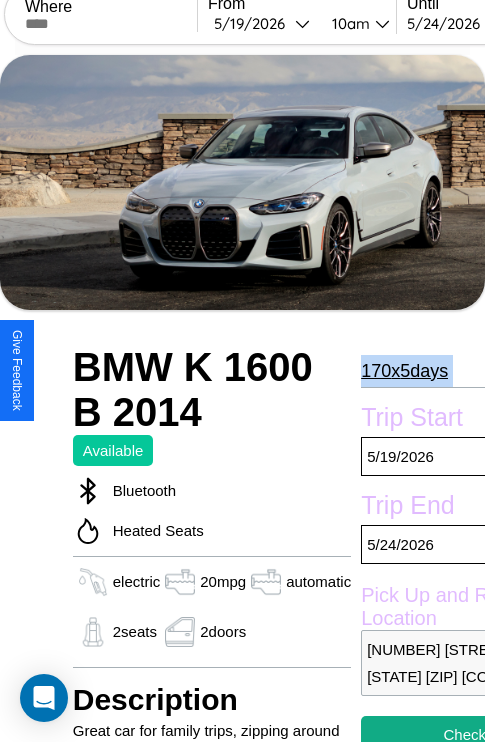 click on "170  x  5  days" at bounding box center [404, 371] 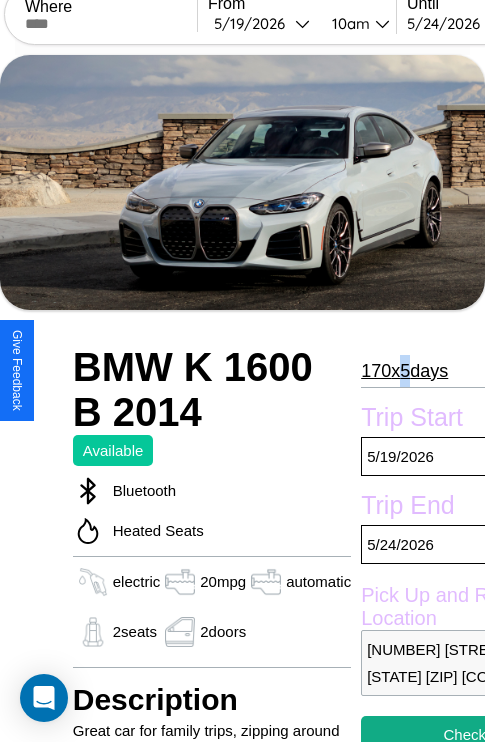 click on "170  x  5  days" at bounding box center (404, 371) 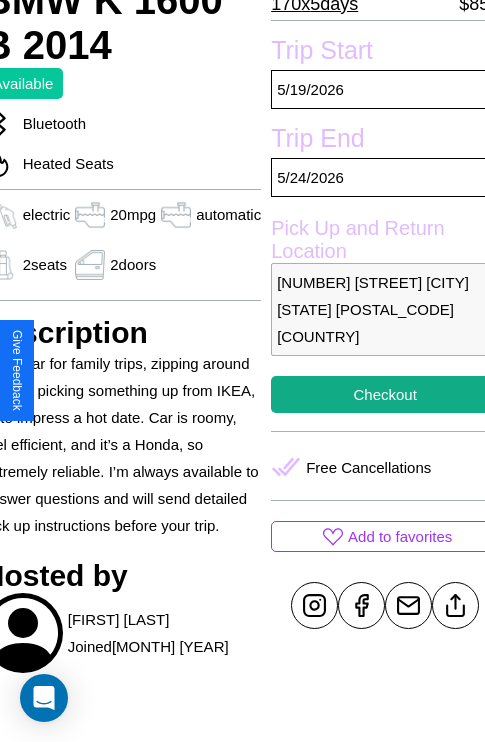 scroll, scrollTop: 417, scrollLeft: 96, axis: both 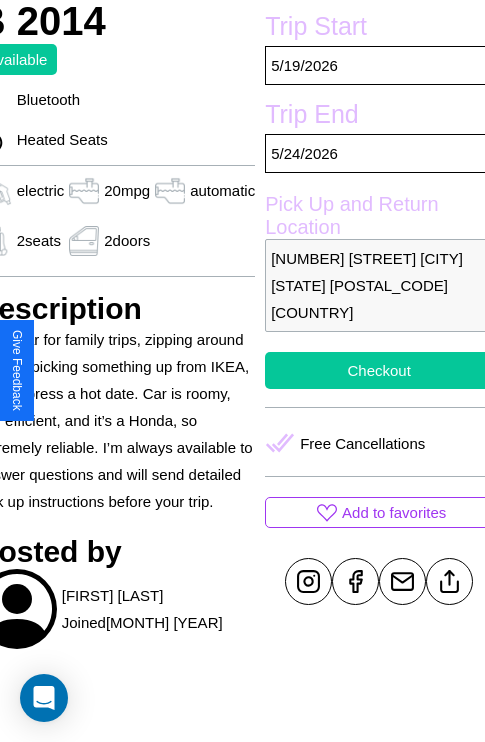 click on "Checkout" at bounding box center [379, 370] 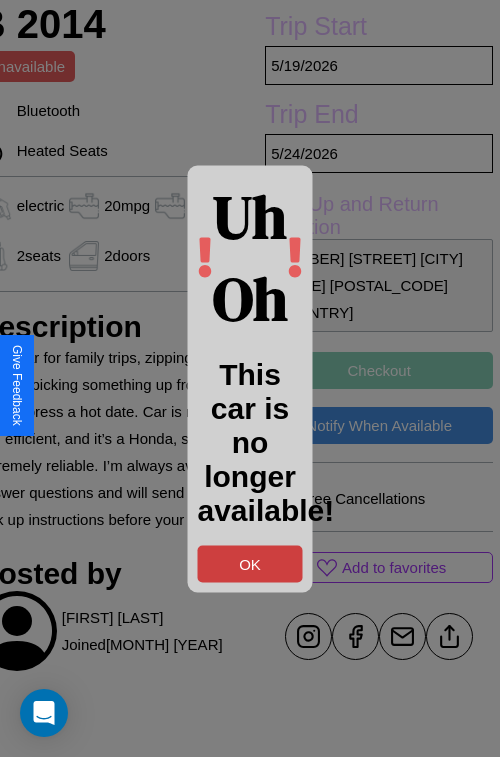 click on "OK" at bounding box center (250, 563) 